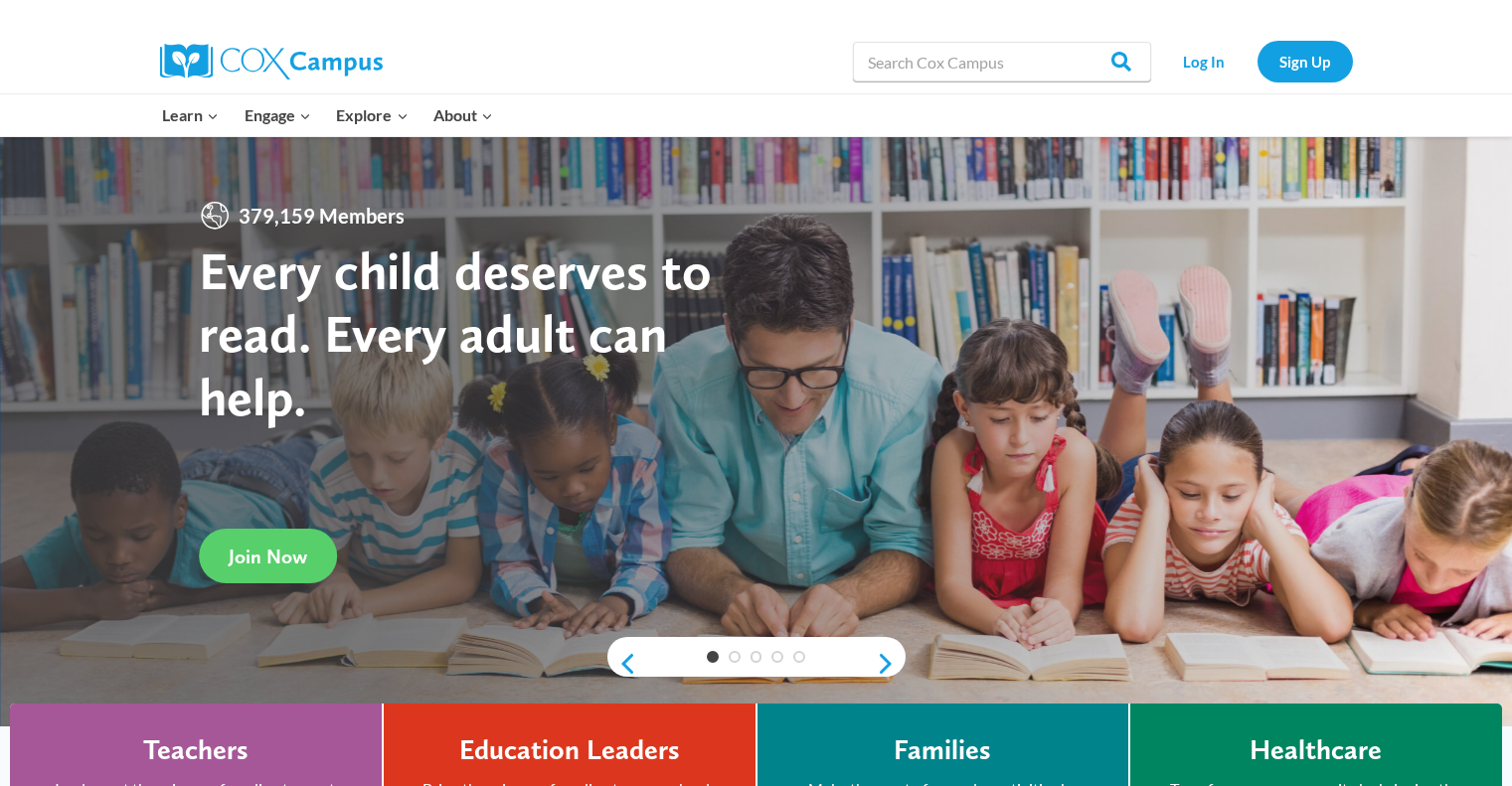 scroll, scrollTop: 0, scrollLeft: 0, axis: both 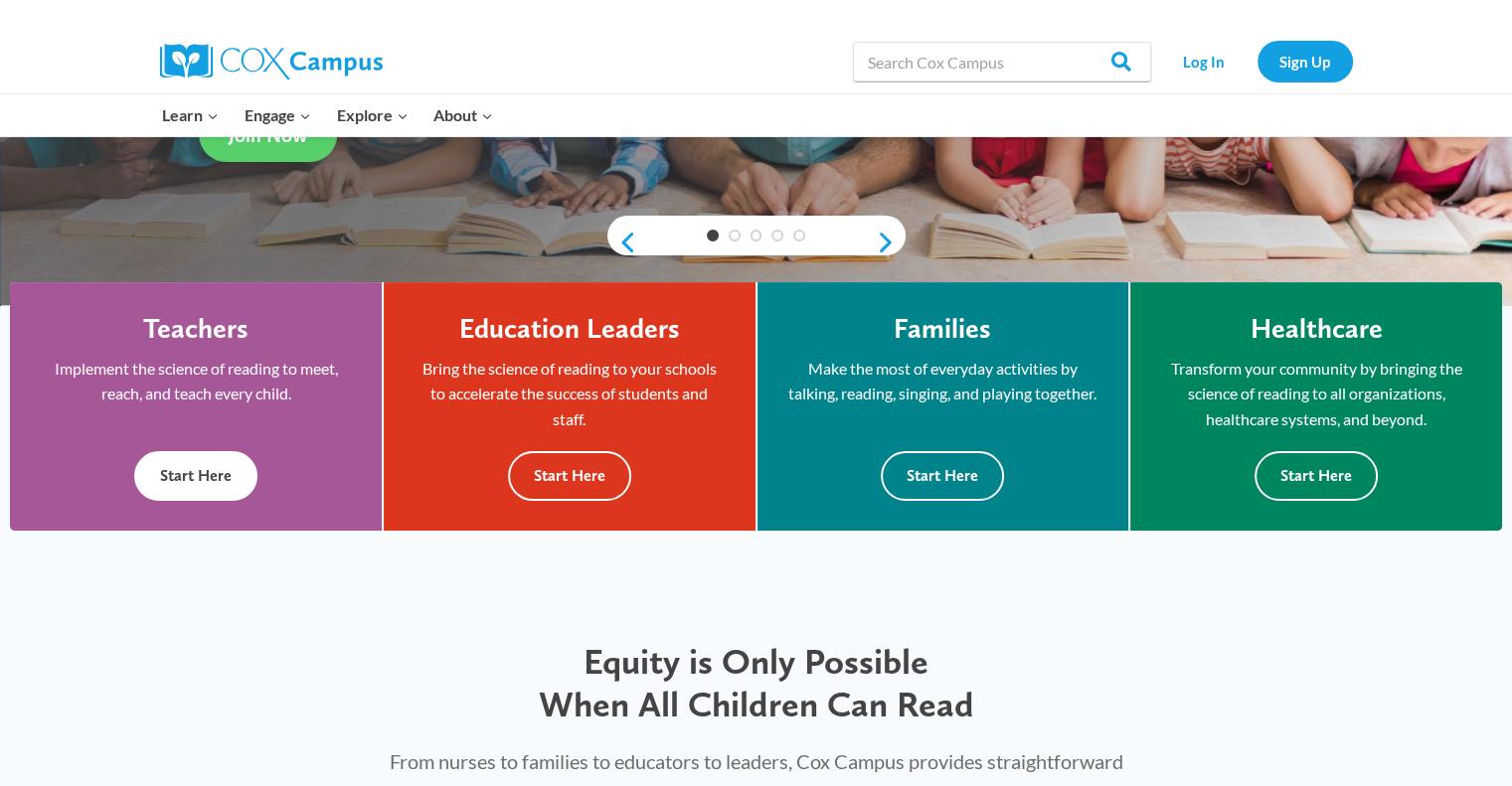 click on "Implement the science of reading to meet, reach, and teach every child." at bounding box center [196, 381] 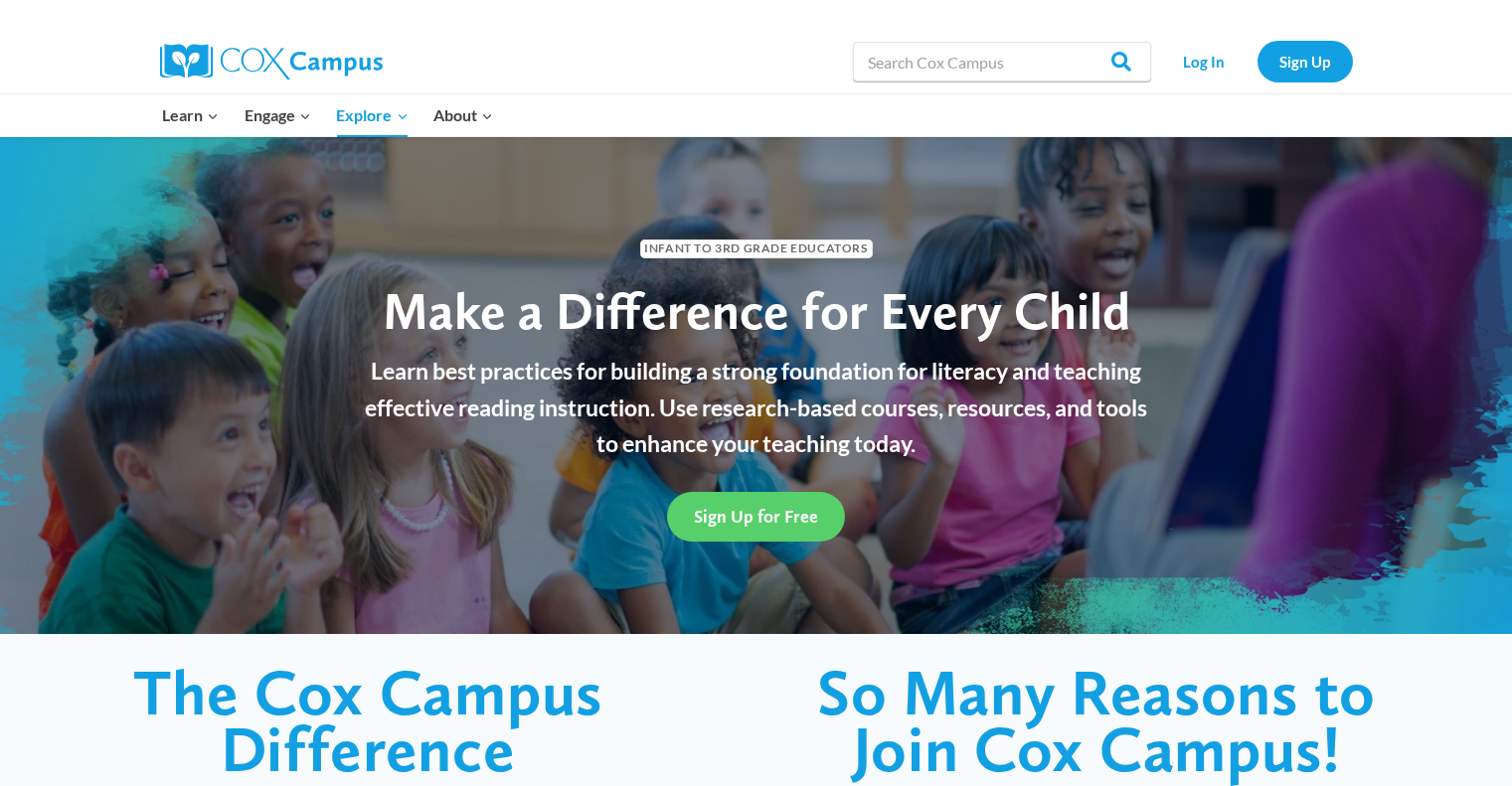 scroll, scrollTop: 0, scrollLeft: 0, axis: both 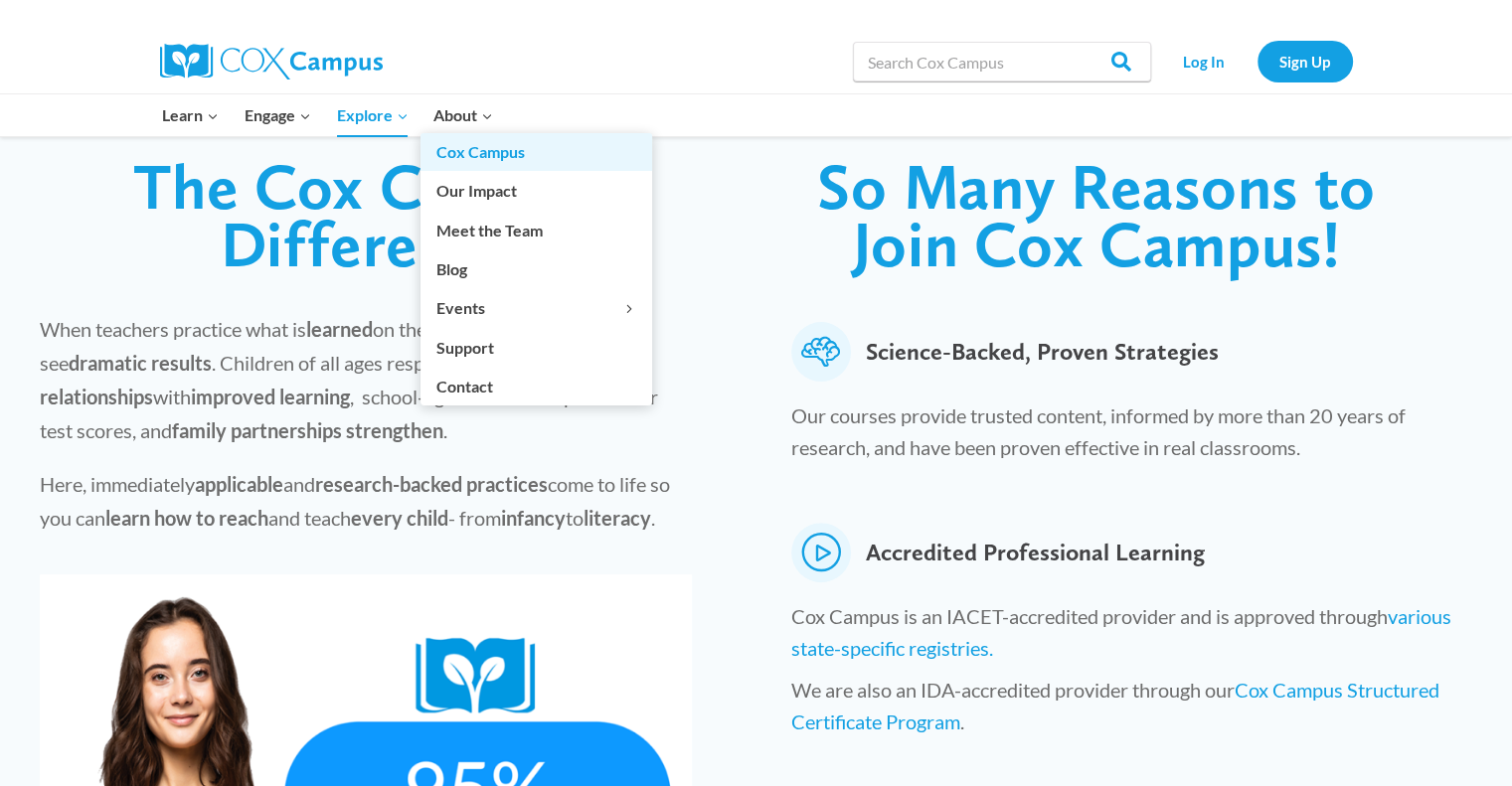 click on "Cox Campus" at bounding box center (536, 152) 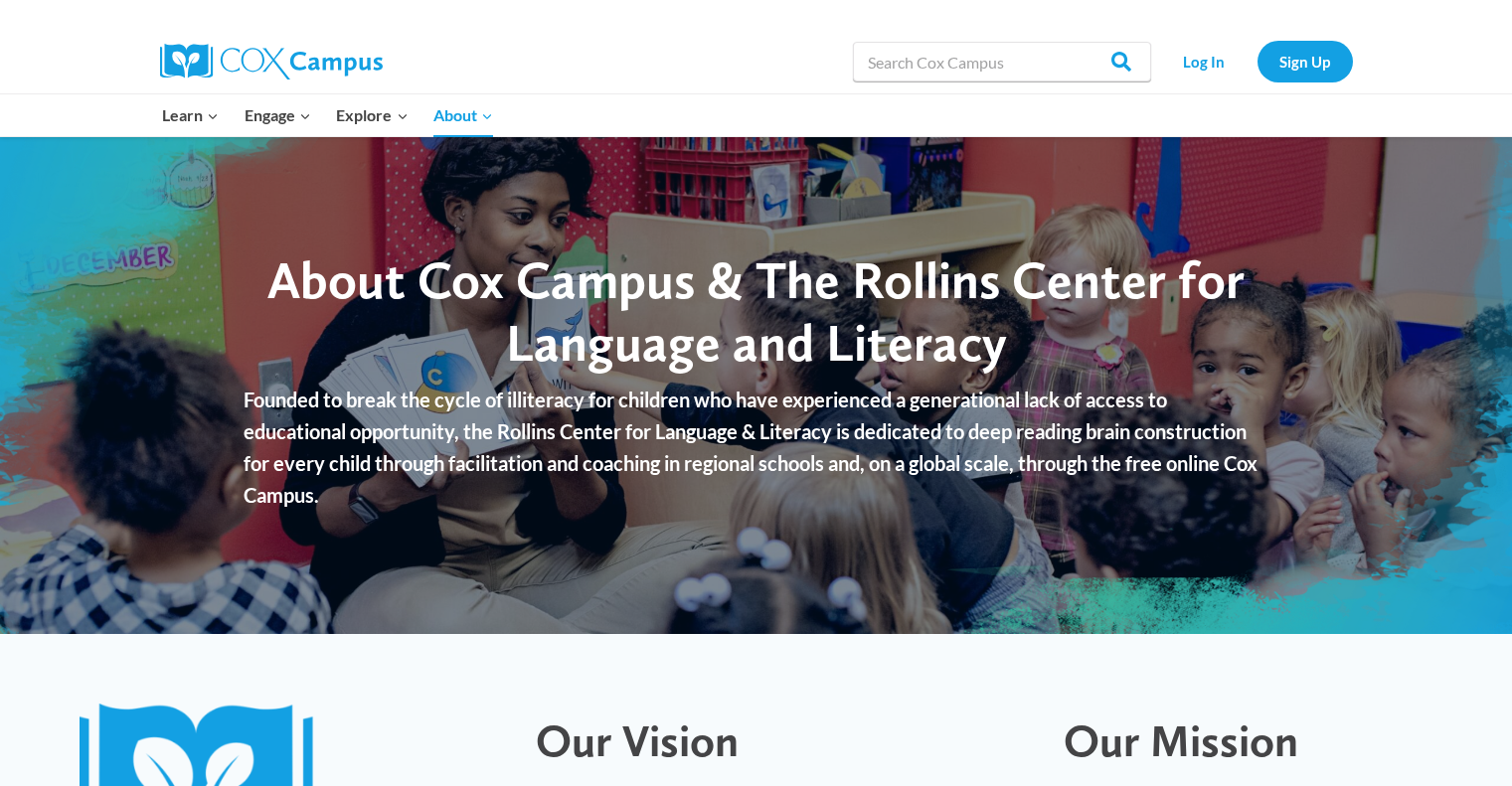 scroll, scrollTop: 0, scrollLeft: 0, axis: both 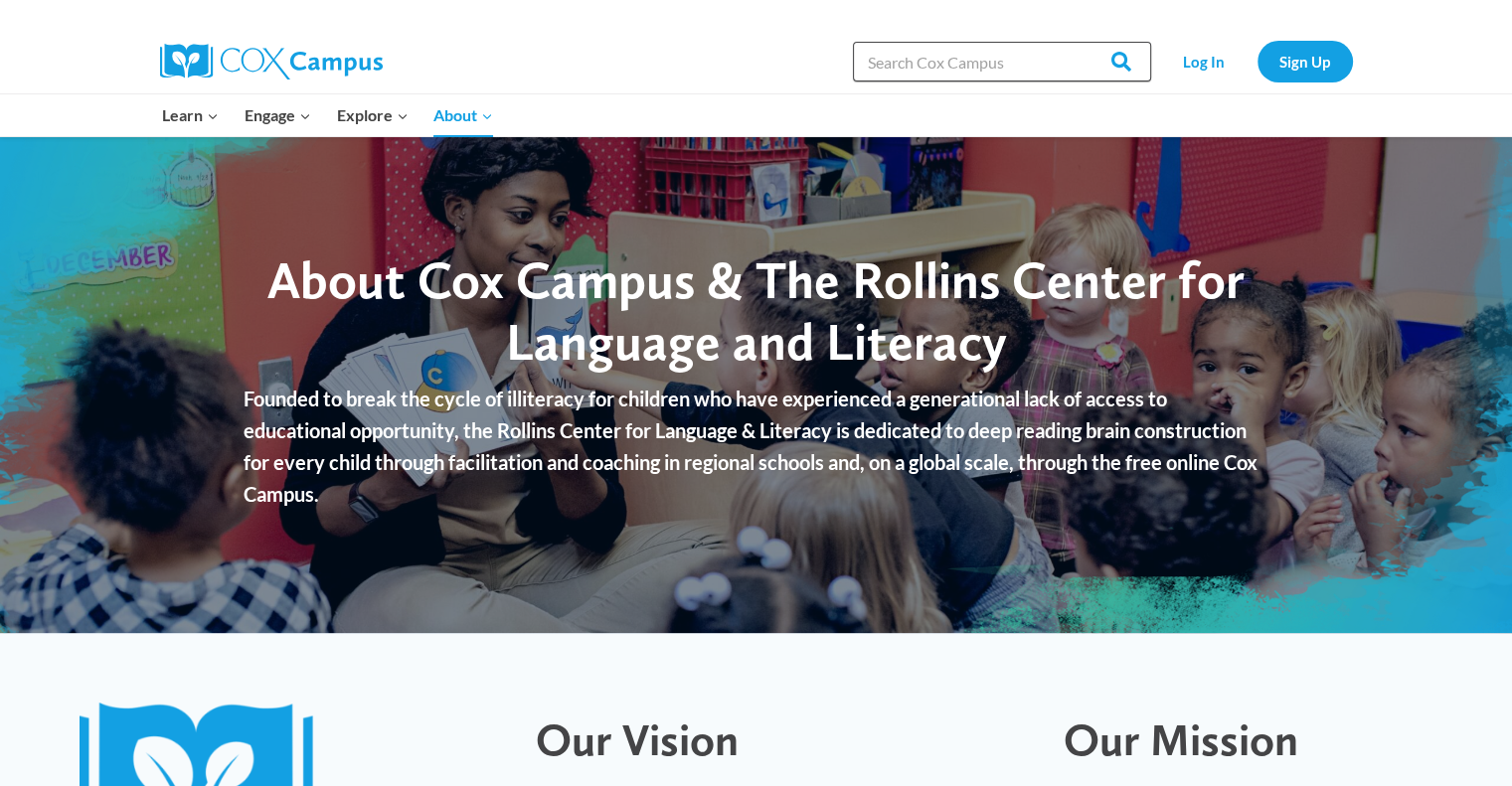 click on "Search in https://coxcampus.org/" at bounding box center [1002, 62] 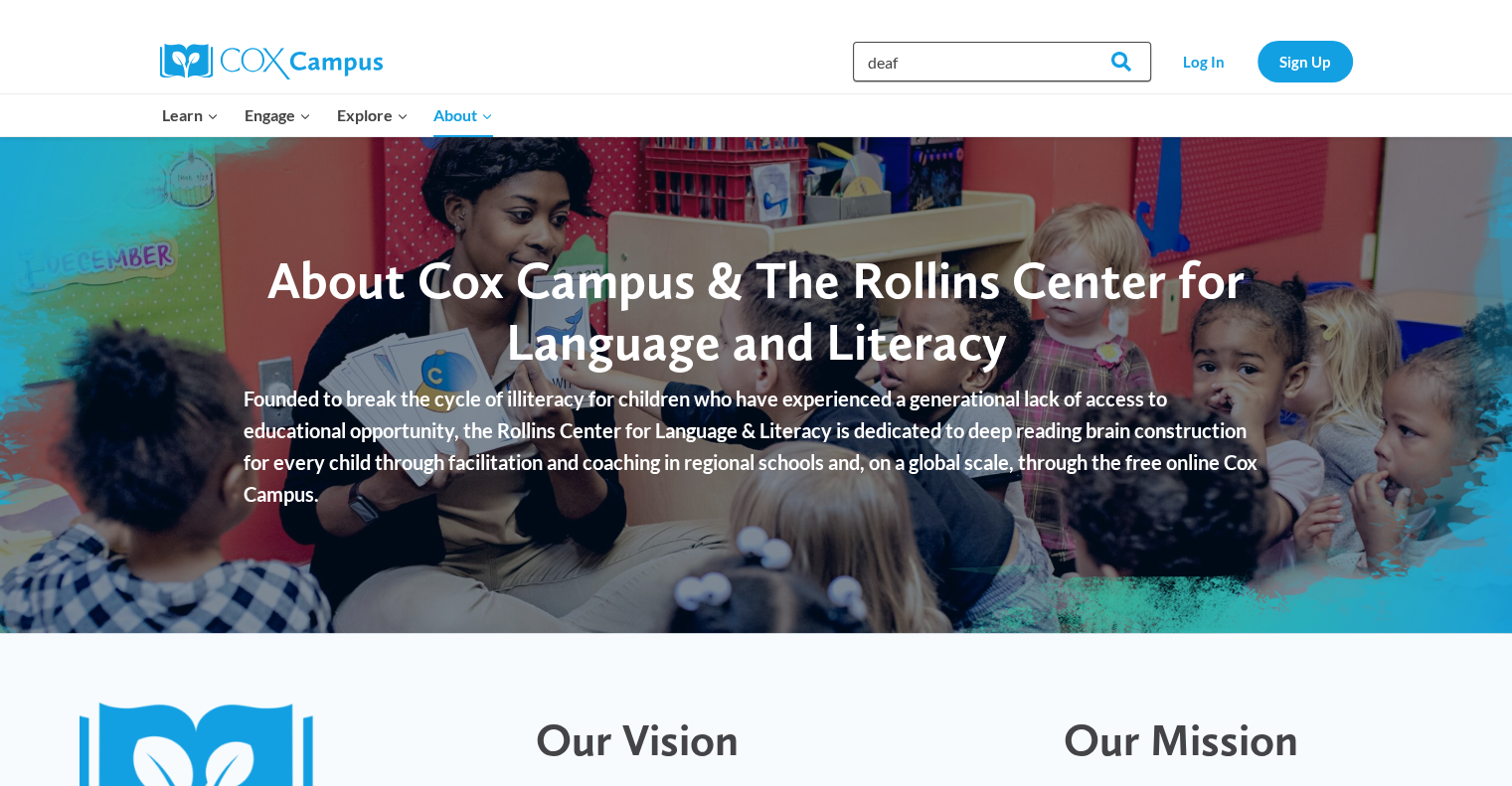 type on "deaf" 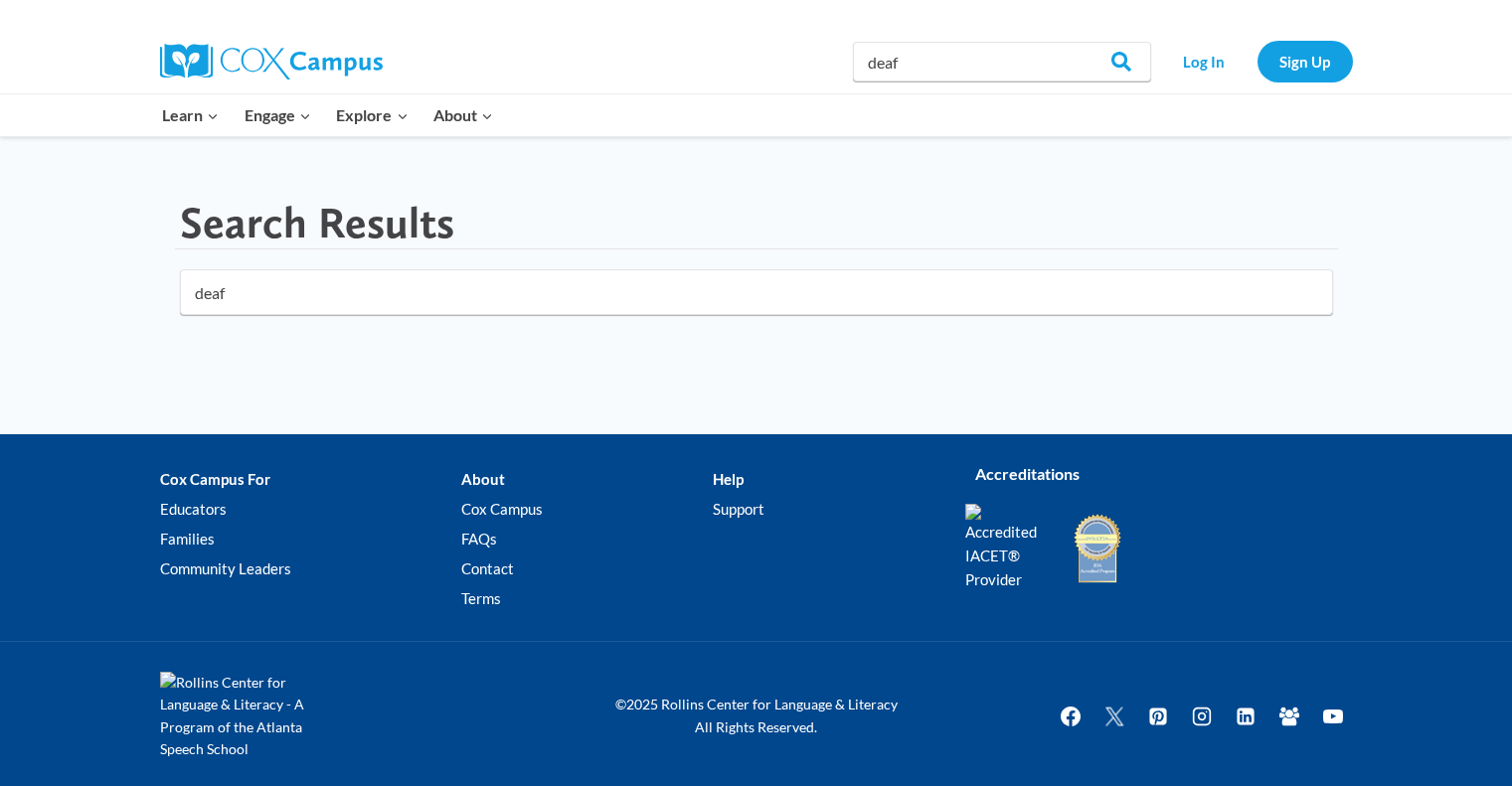 scroll, scrollTop: 0, scrollLeft: 0, axis: both 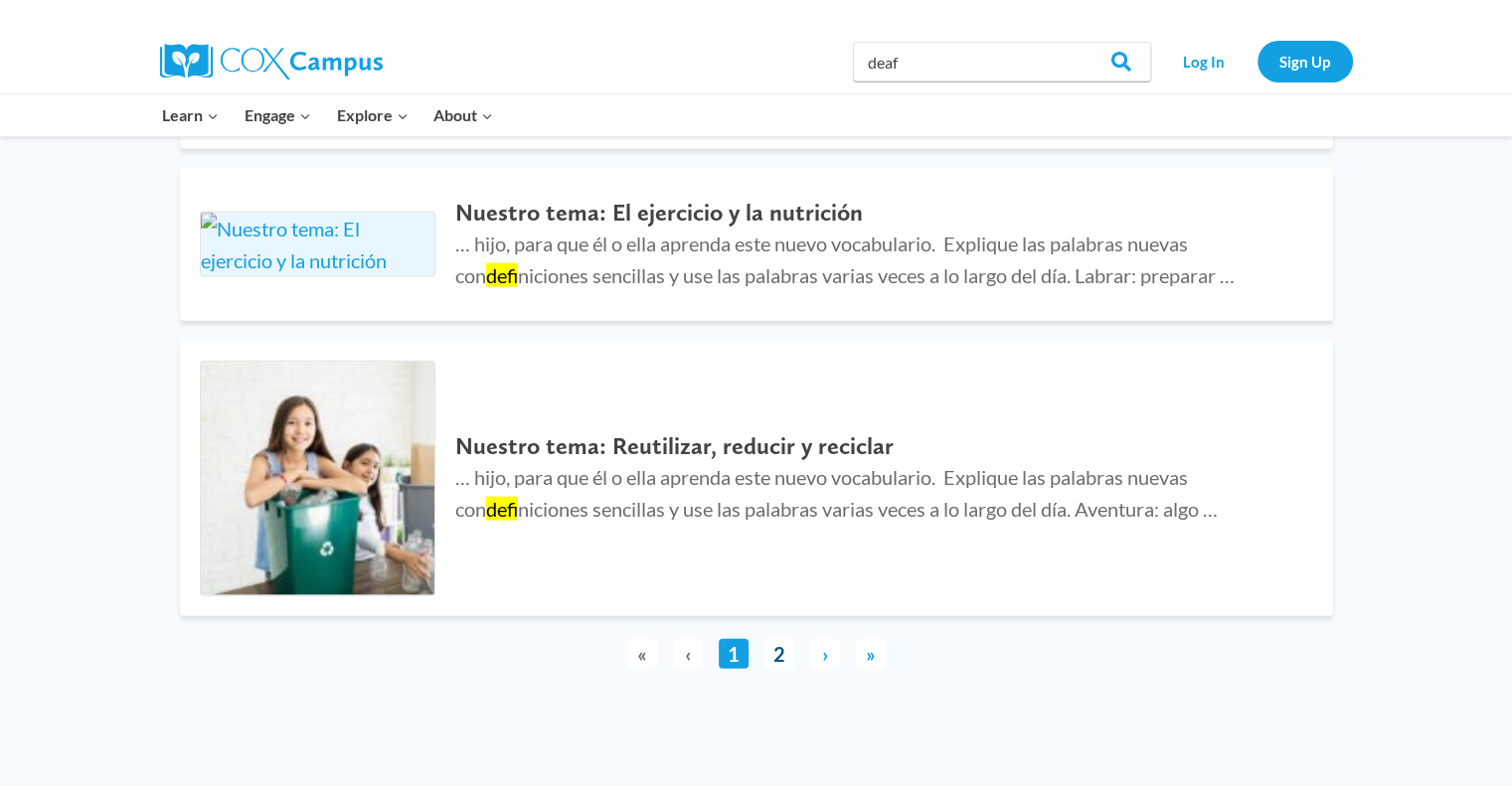 click on "2" at bounding box center [779, 654] 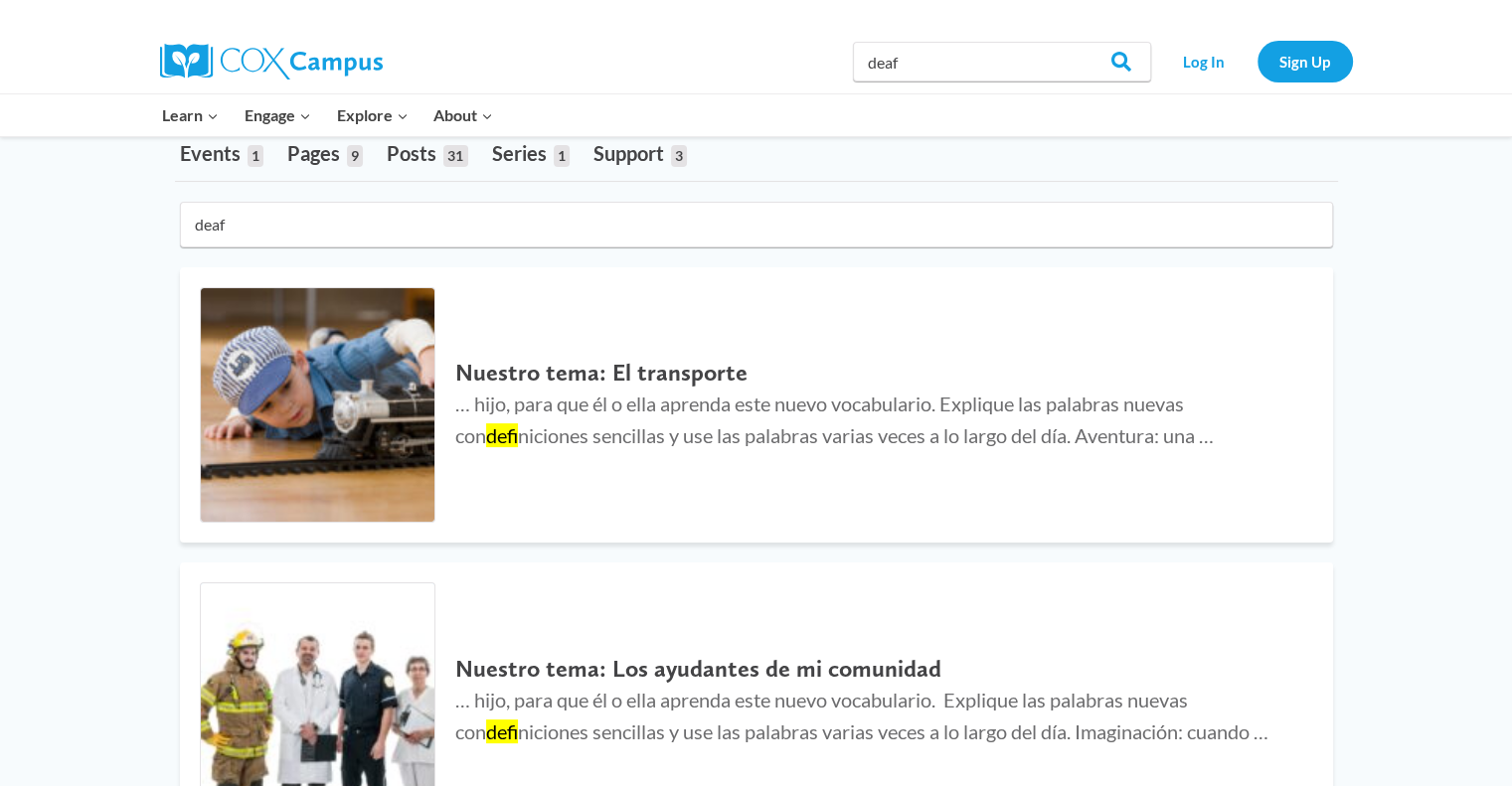 scroll, scrollTop: 0, scrollLeft: 0, axis: both 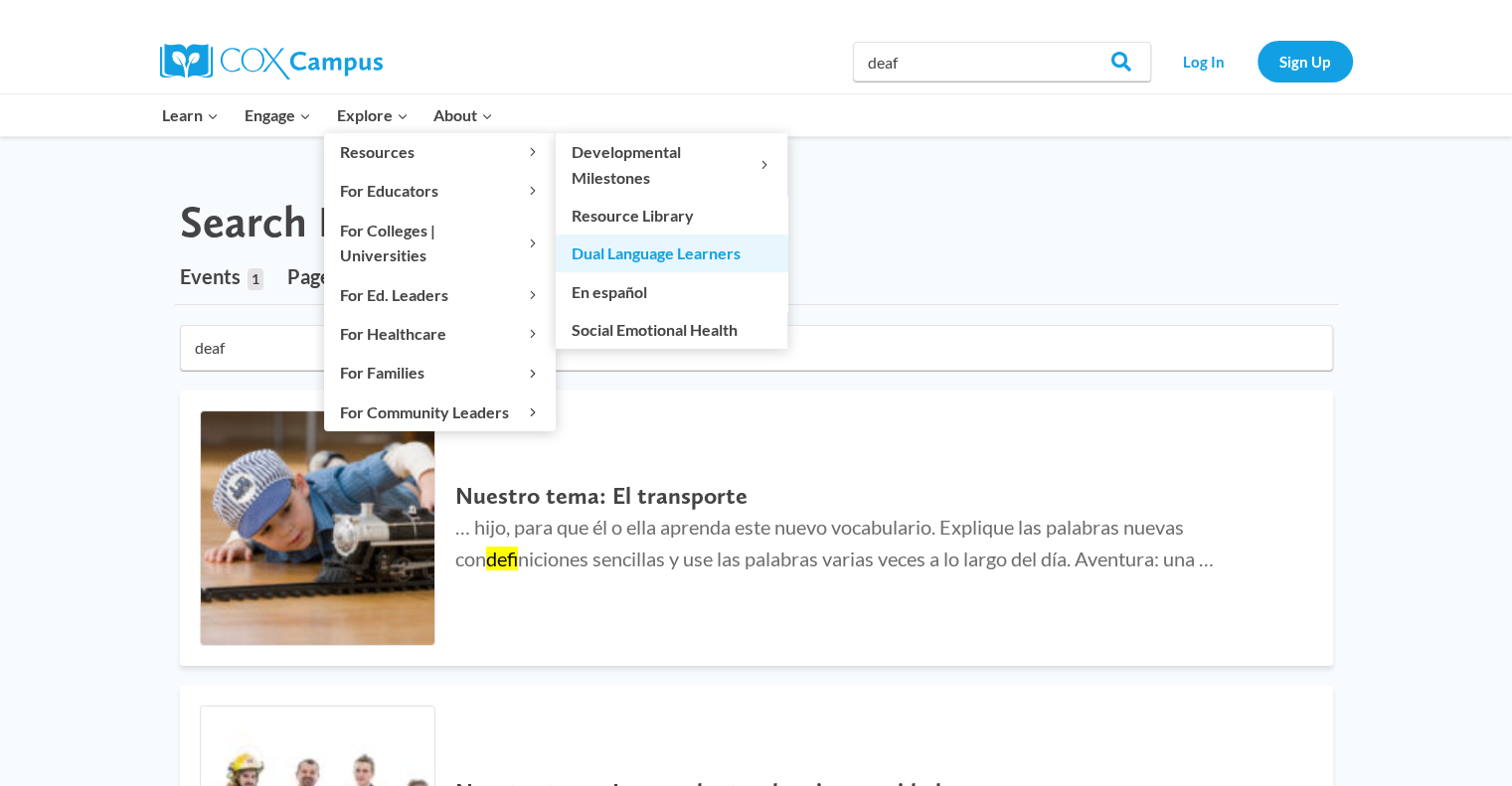 click on "Dual Language Learners" at bounding box center (671, 253) 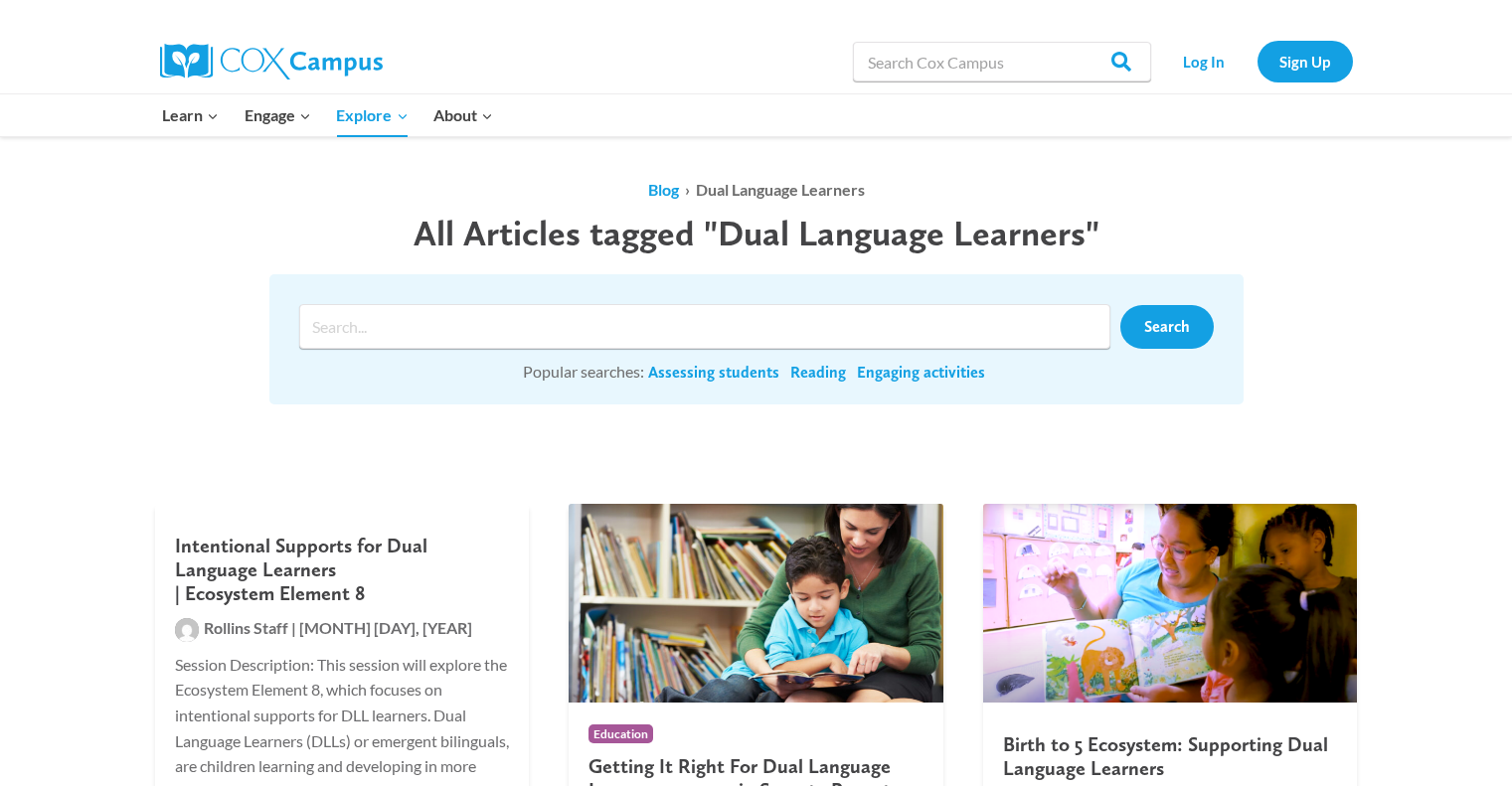 scroll, scrollTop: 0, scrollLeft: 0, axis: both 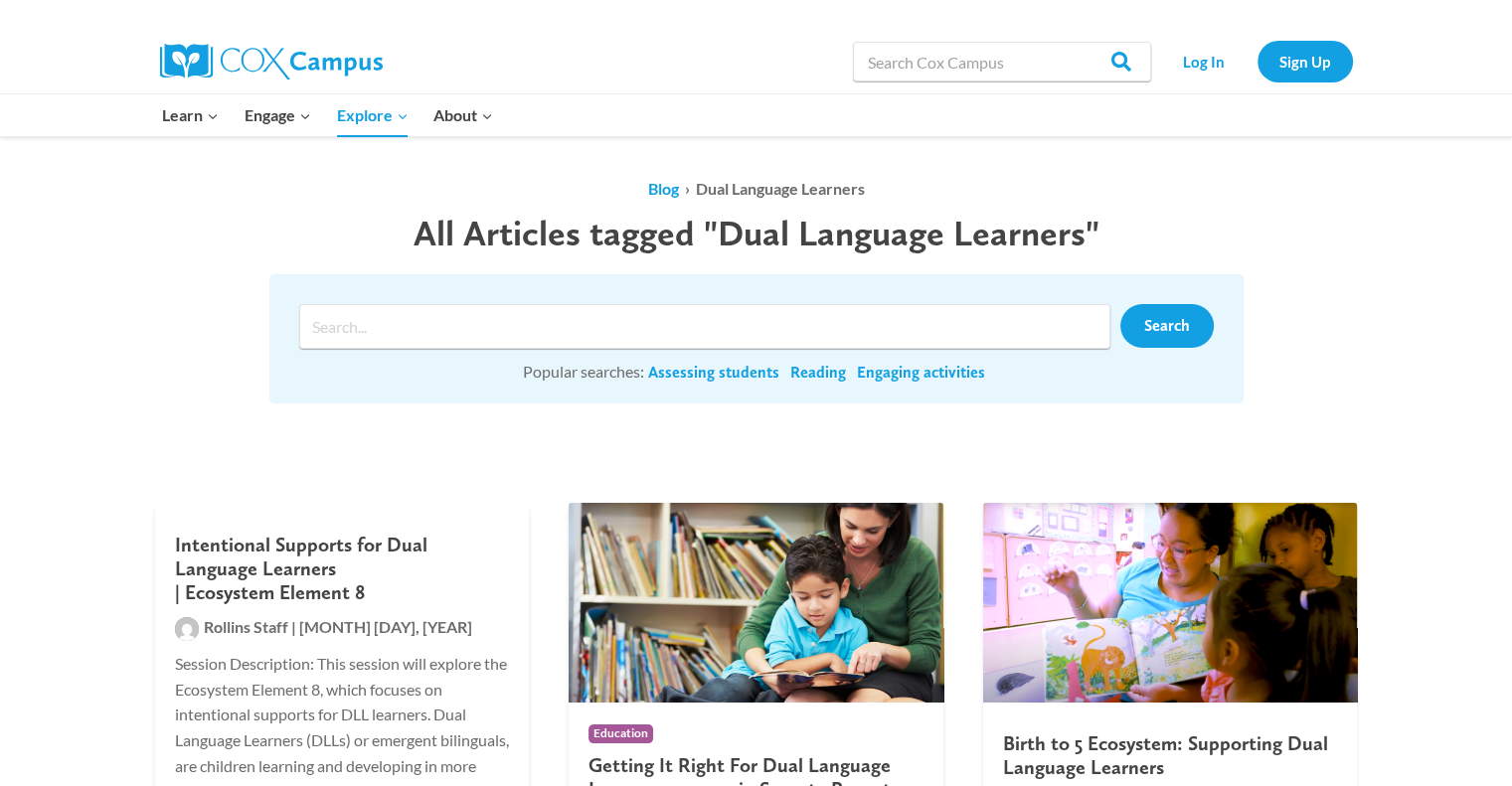 drag, startPoint x: 1526, startPoint y: 135, endPoint x: 1521, endPoint y: 108, distance: 27.45906 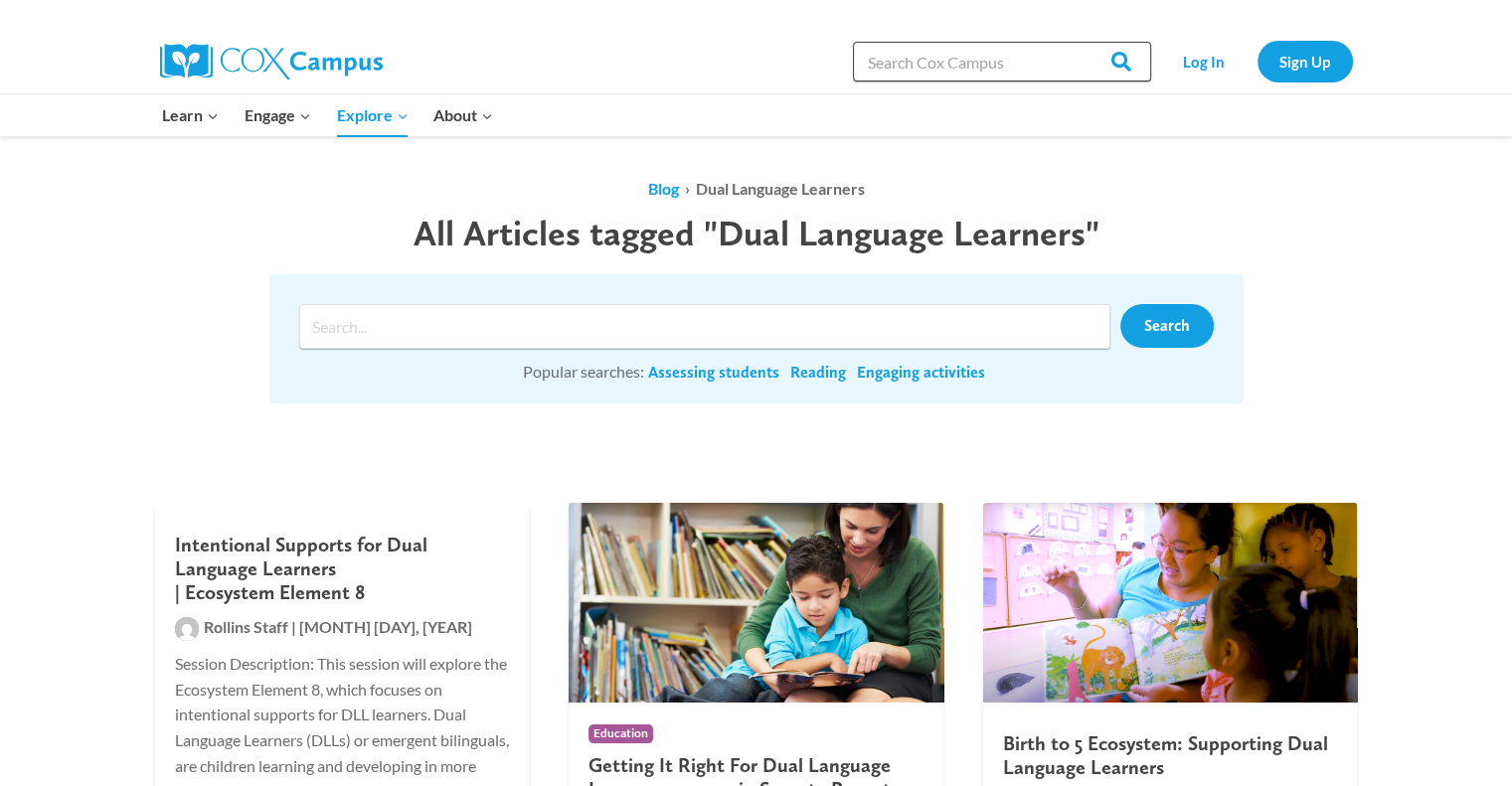 click on "Search in https://coxcampus.org/" at bounding box center [1002, 62] 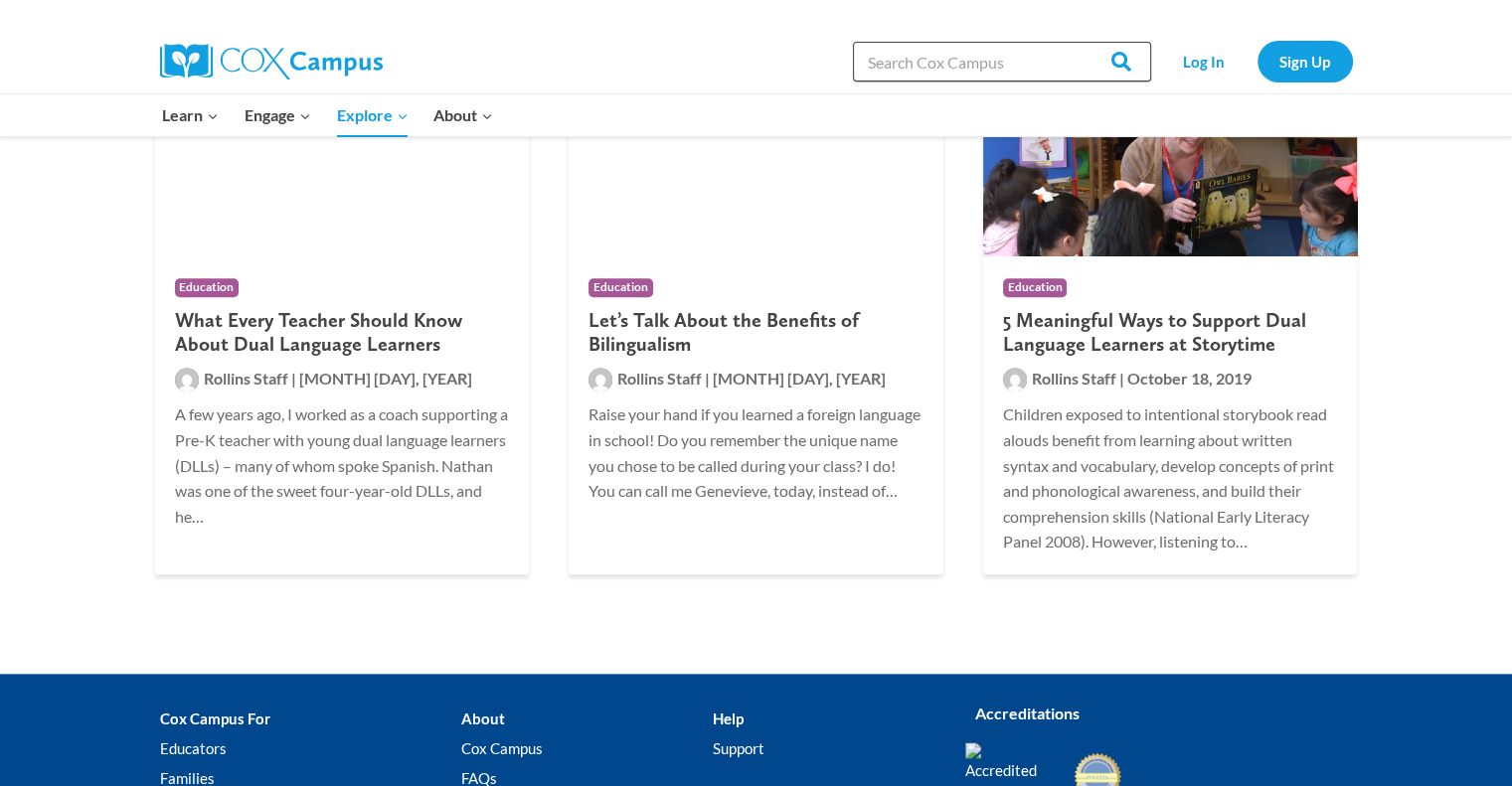scroll, scrollTop: 2421, scrollLeft: 0, axis: vertical 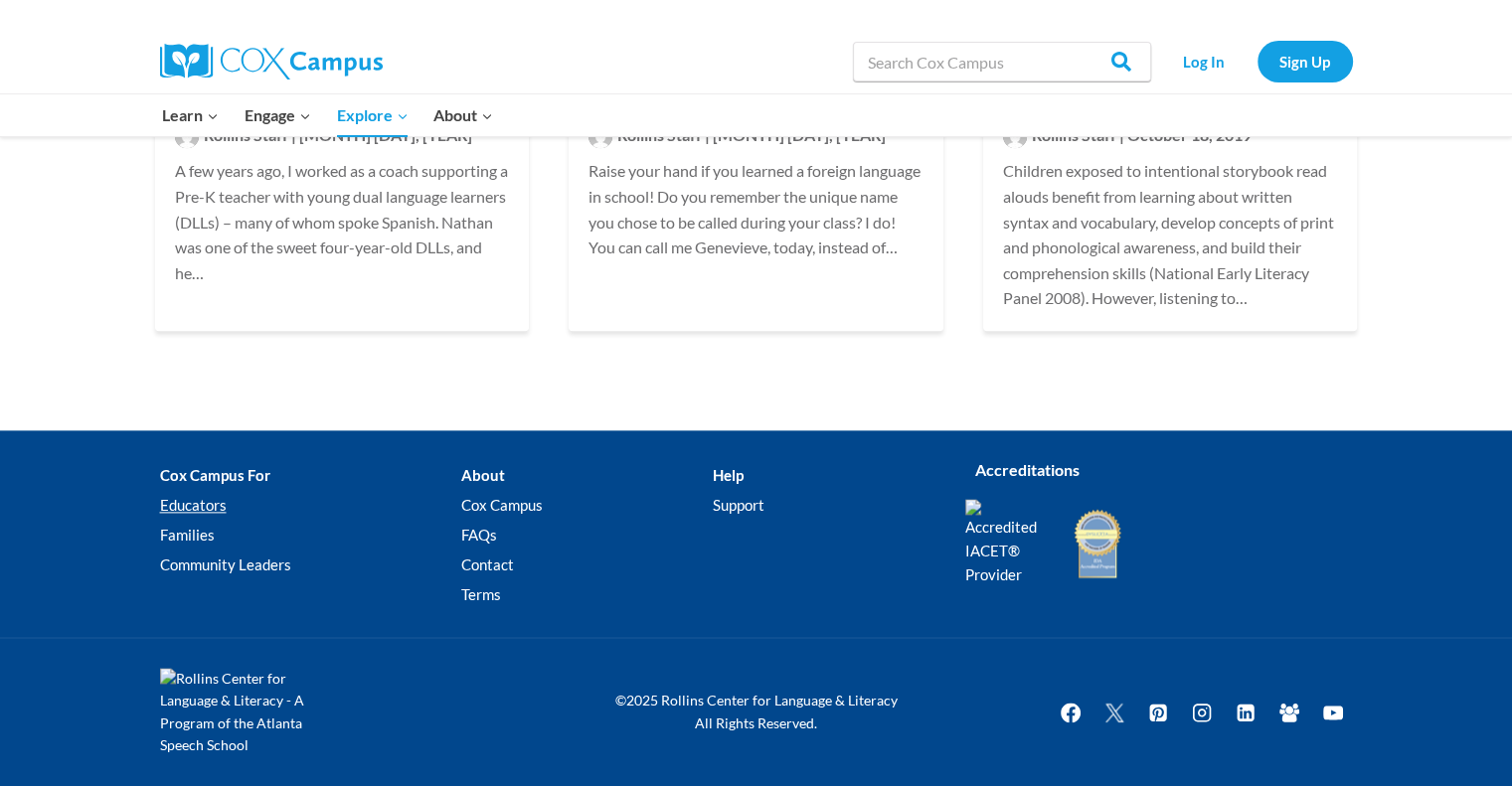 click on "Educators" at bounding box center [310, 505] 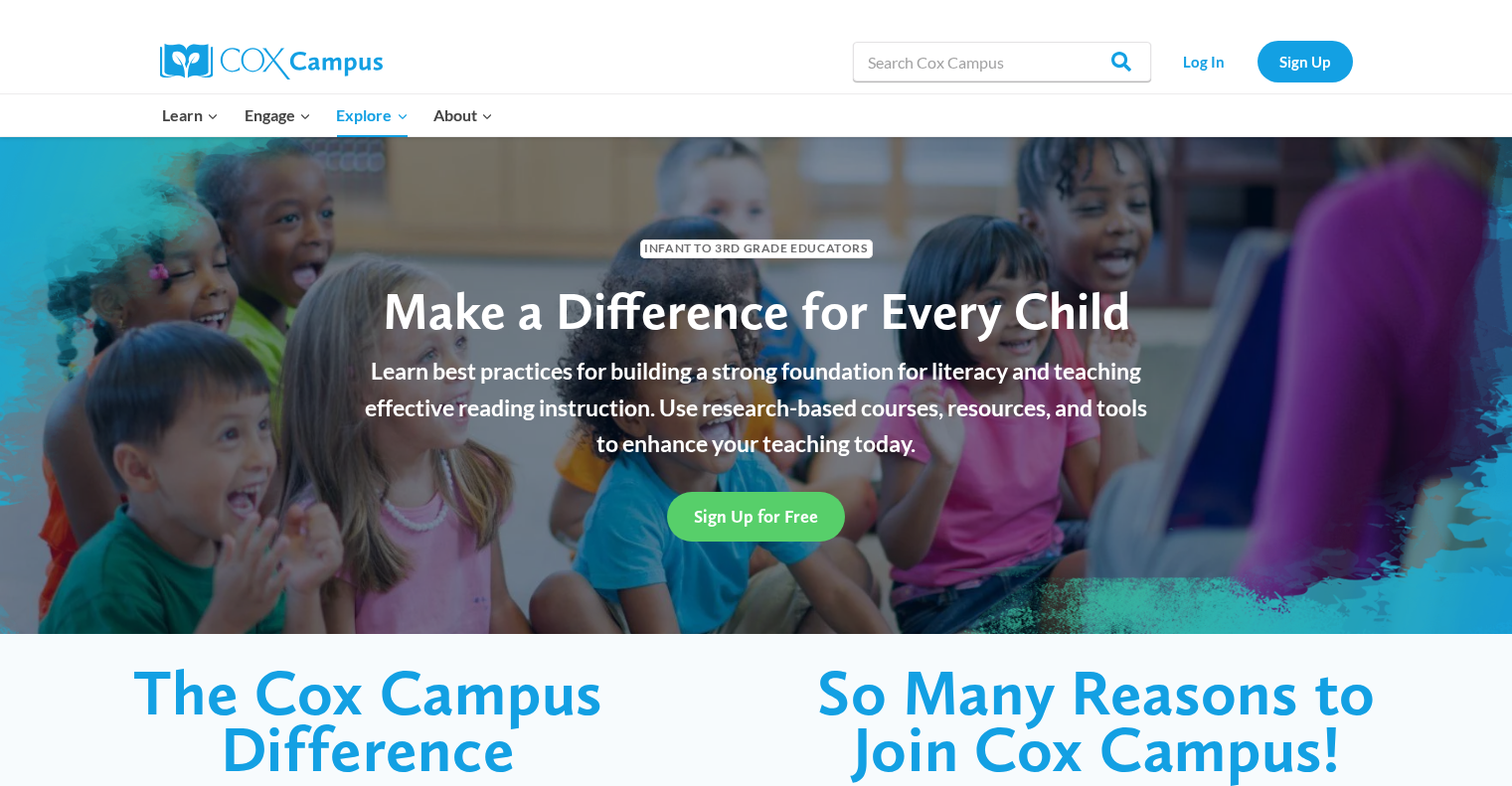 scroll, scrollTop: 0, scrollLeft: 0, axis: both 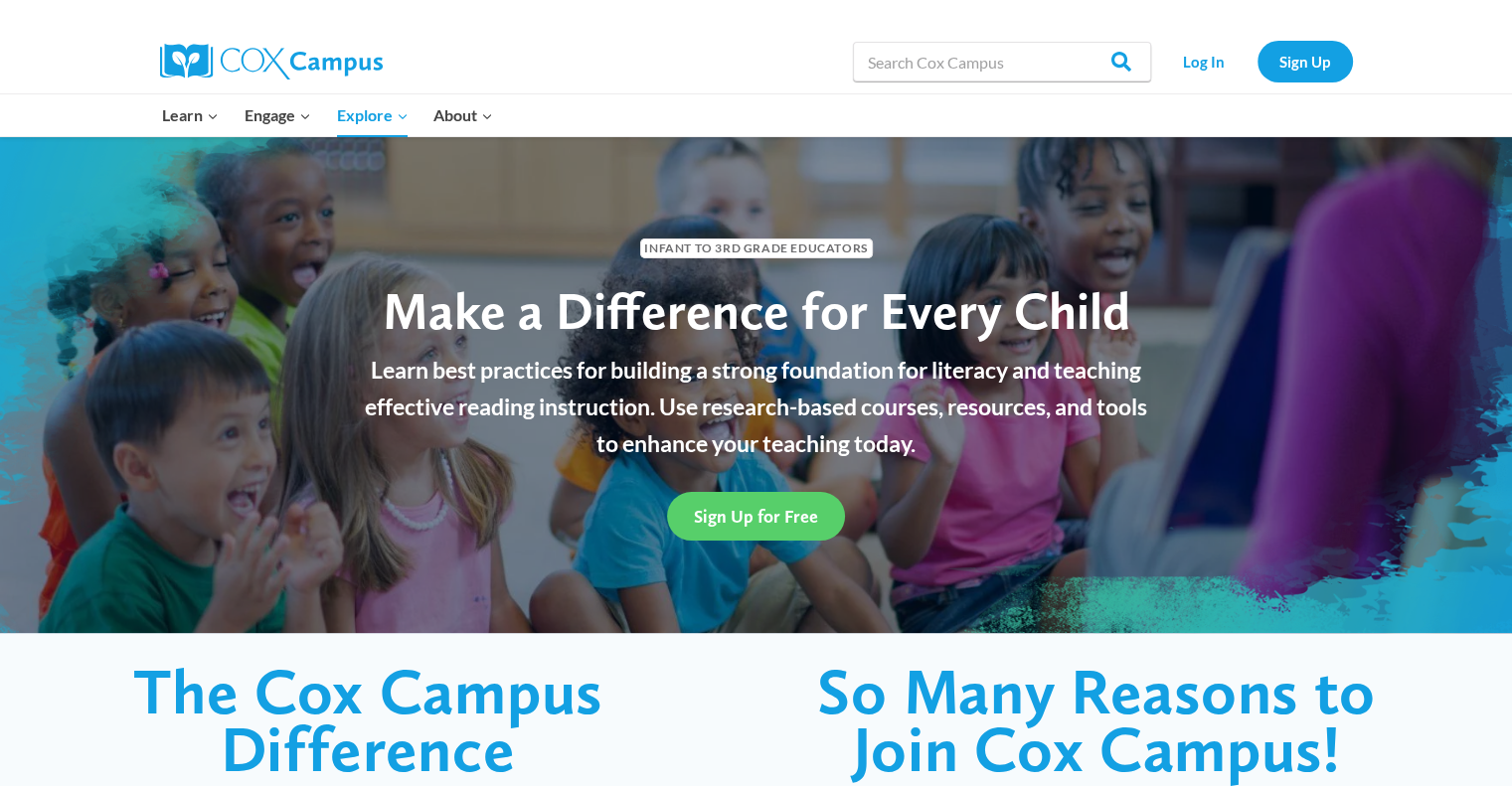 drag, startPoint x: 1523, startPoint y: 83, endPoint x: 1396, endPoint y: -29, distance: 169.331 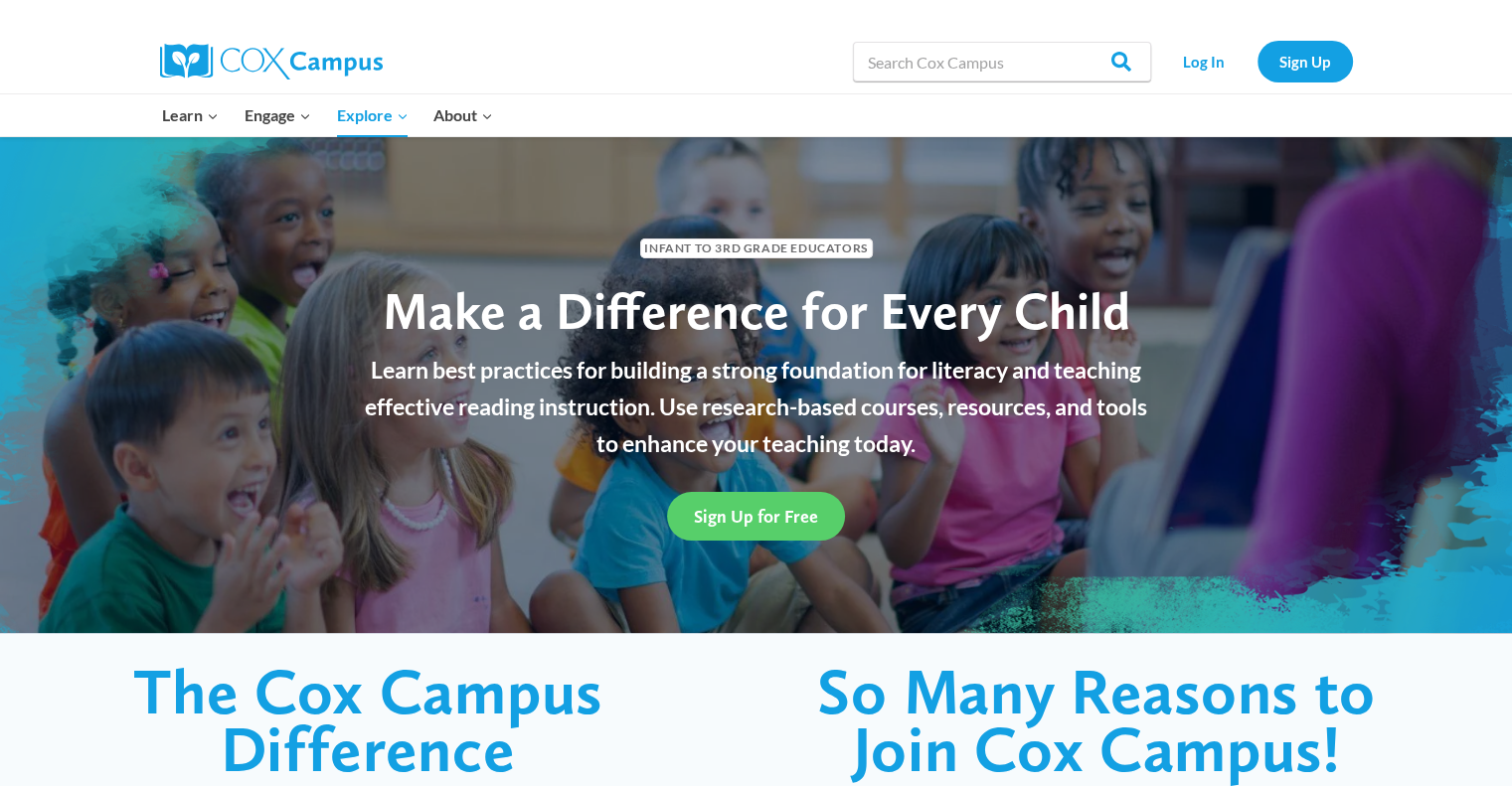 click on "Skip to content
Search in https://coxcampus.org/
Search
Search
Log In
Sign Up
Learn Expand
PK-5 Structured Literacy Program
En español
Early Care and Learning
Coaching
Social-Emotional Health
Healthcare
All Courses
Engage Expand
Yearlong Learning Journey
Creating a Group (PLC) Expand
Overview
Getting Started
Cox Campus Group Request Form
Talk With Me Baby Integration Guide
Literacy & Justice for All Curriculum Resources
Structured Literacy Certificate Program
Nonprofit Certificate of Training
Lectures & Webinars
Explore Expand
Expand" at bounding box center [756, 3362] 